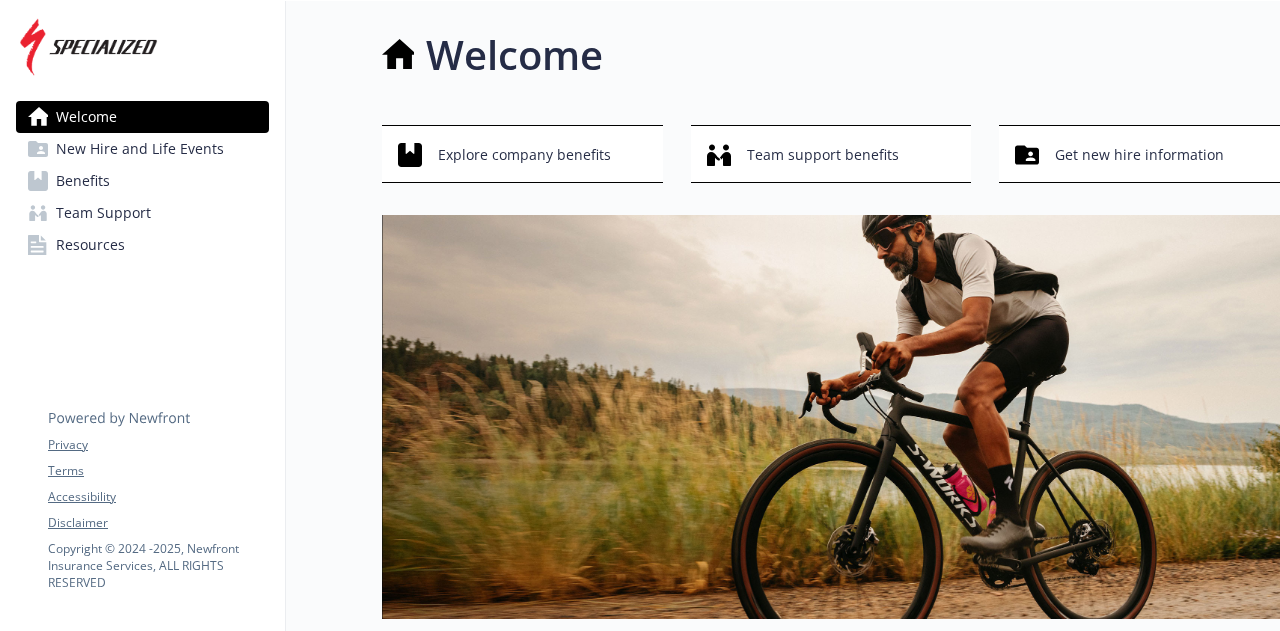 scroll, scrollTop: 0, scrollLeft: 0, axis: both 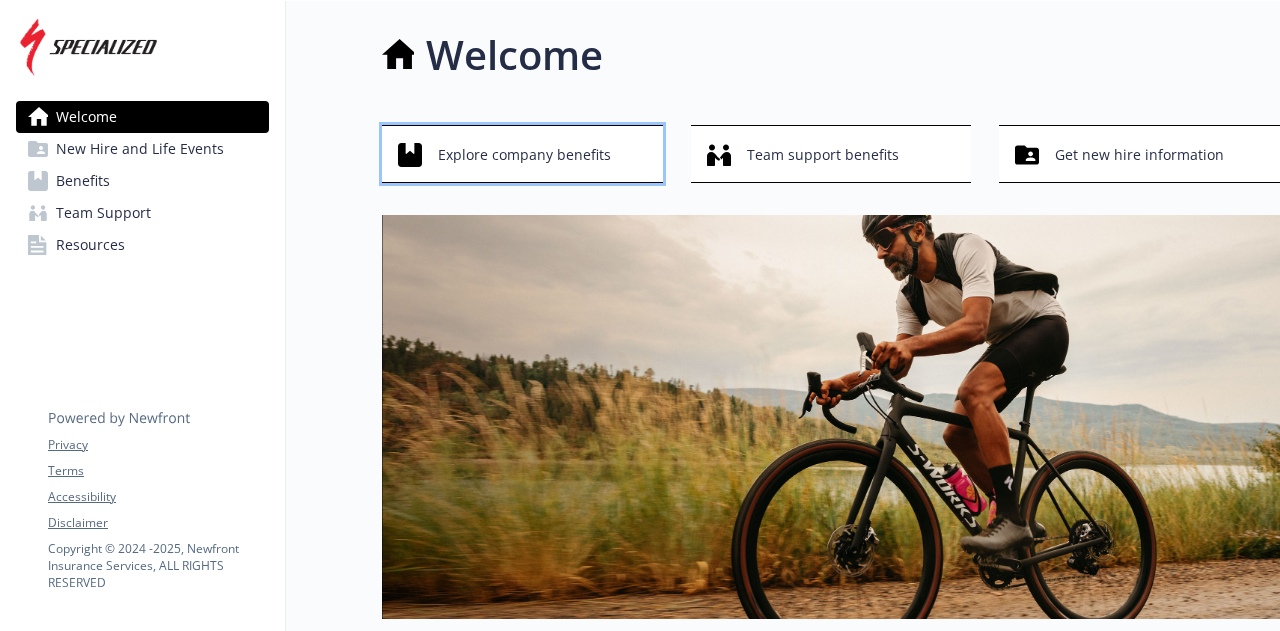 click on "Explore company benefits" at bounding box center [524, 155] 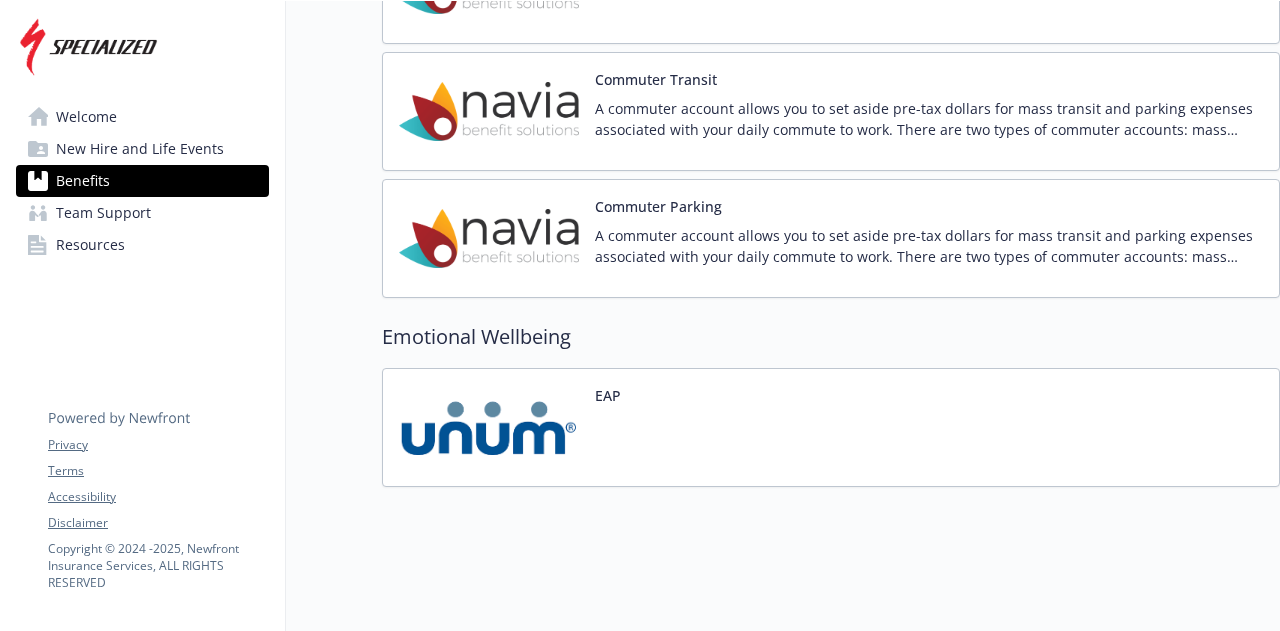 scroll, scrollTop: 2322, scrollLeft: 0, axis: vertical 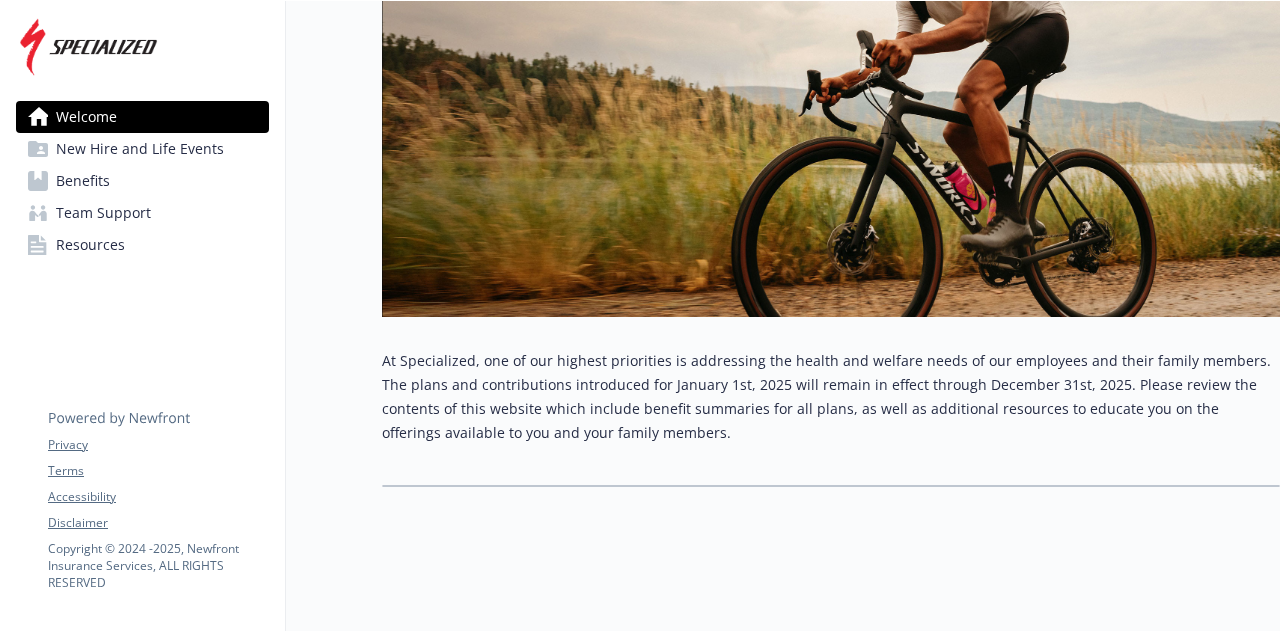 click on "New Hire and Life Events" at bounding box center [140, 149] 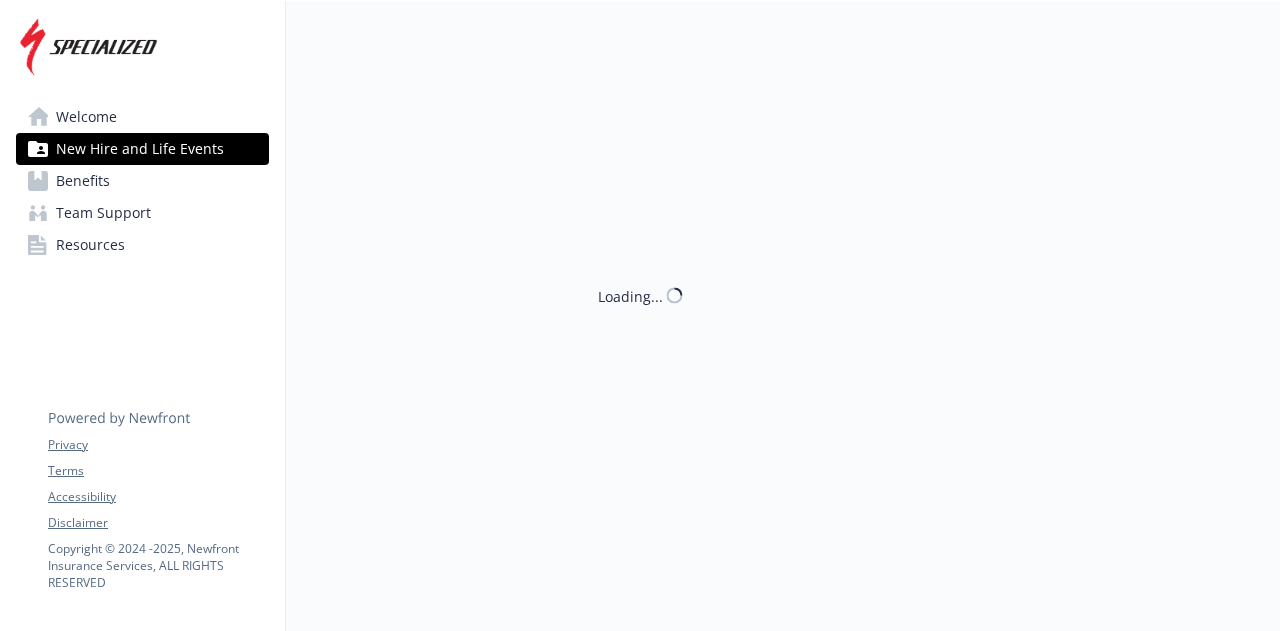 scroll, scrollTop: 16, scrollLeft: 0, axis: vertical 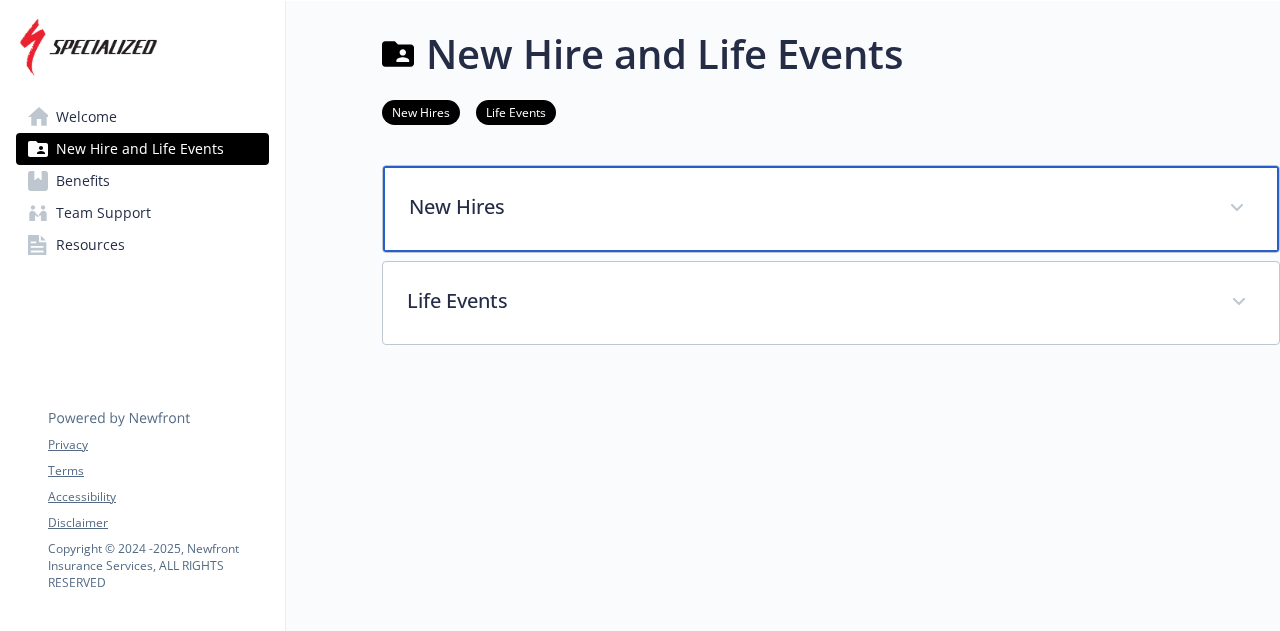 click on "New Hires" at bounding box center [807, 207] 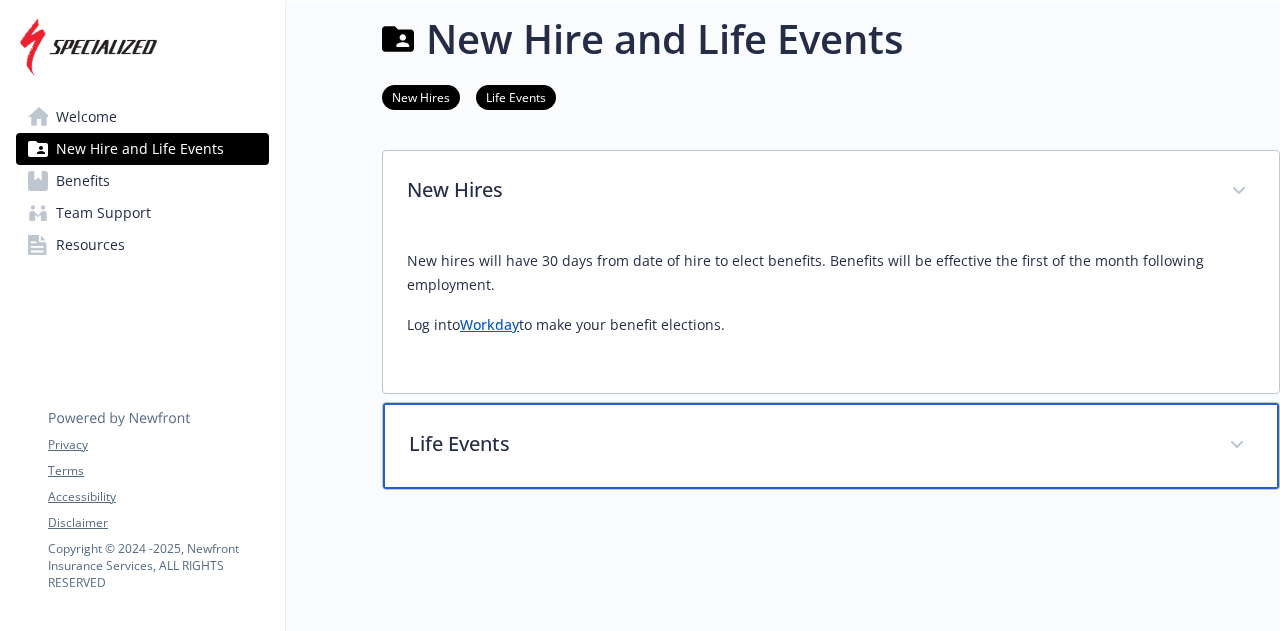 click on "Life Events" at bounding box center [807, 444] 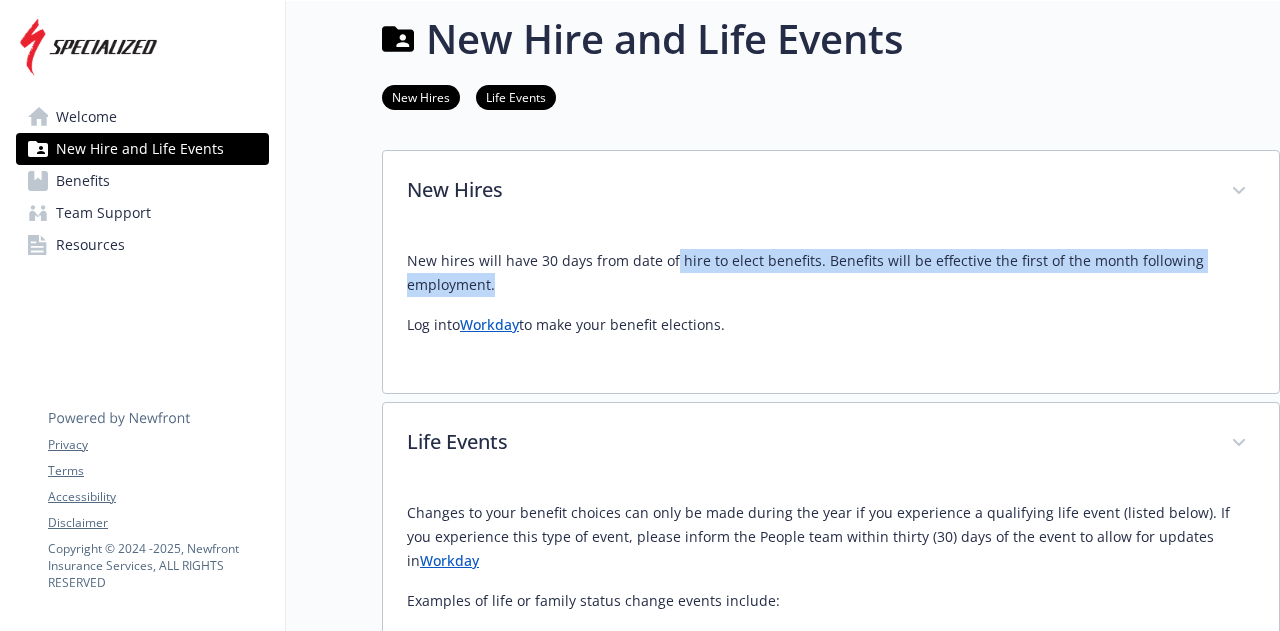 drag, startPoint x: 668, startPoint y: 263, endPoint x: 688, endPoint y: 289, distance: 32.80244 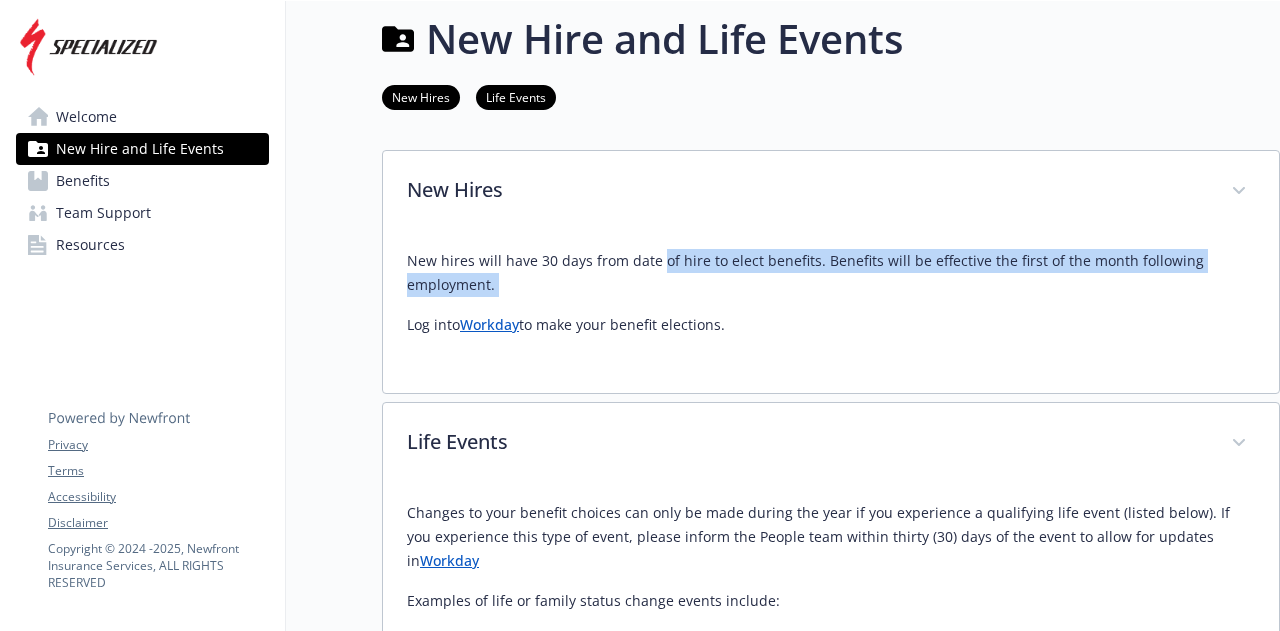 drag, startPoint x: 688, startPoint y: 289, endPoint x: 666, endPoint y: 271, distance: 28.42534 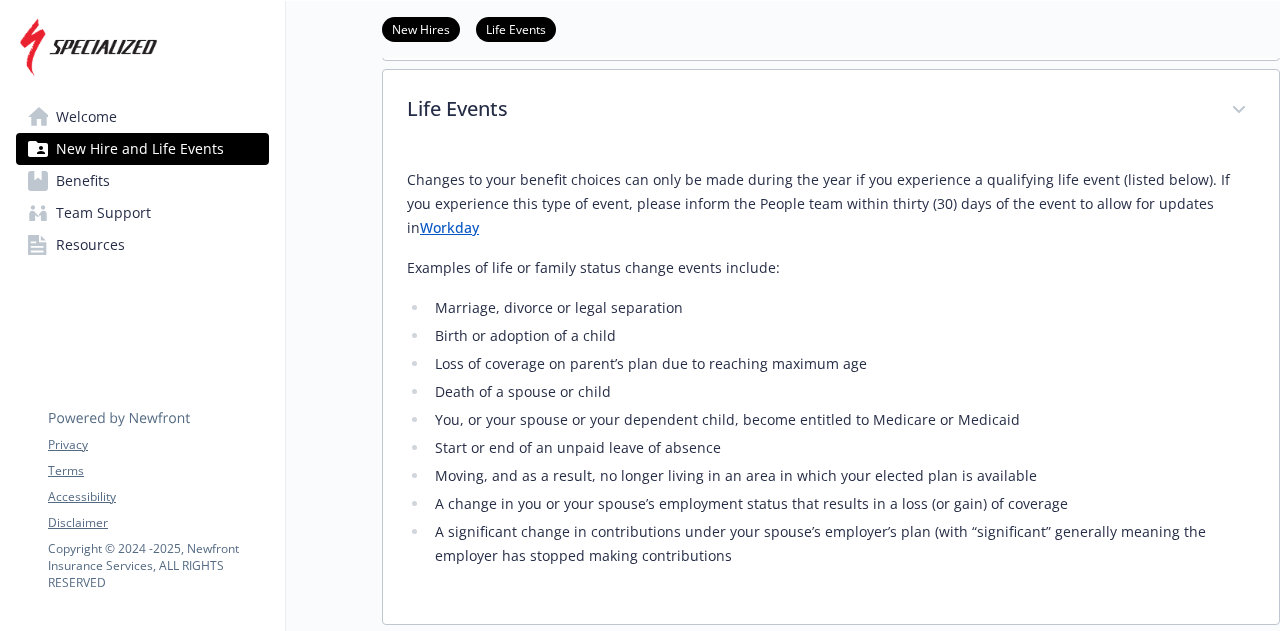 scroll, scrollTop: 476, scrollLeft: 0, axis: vertical 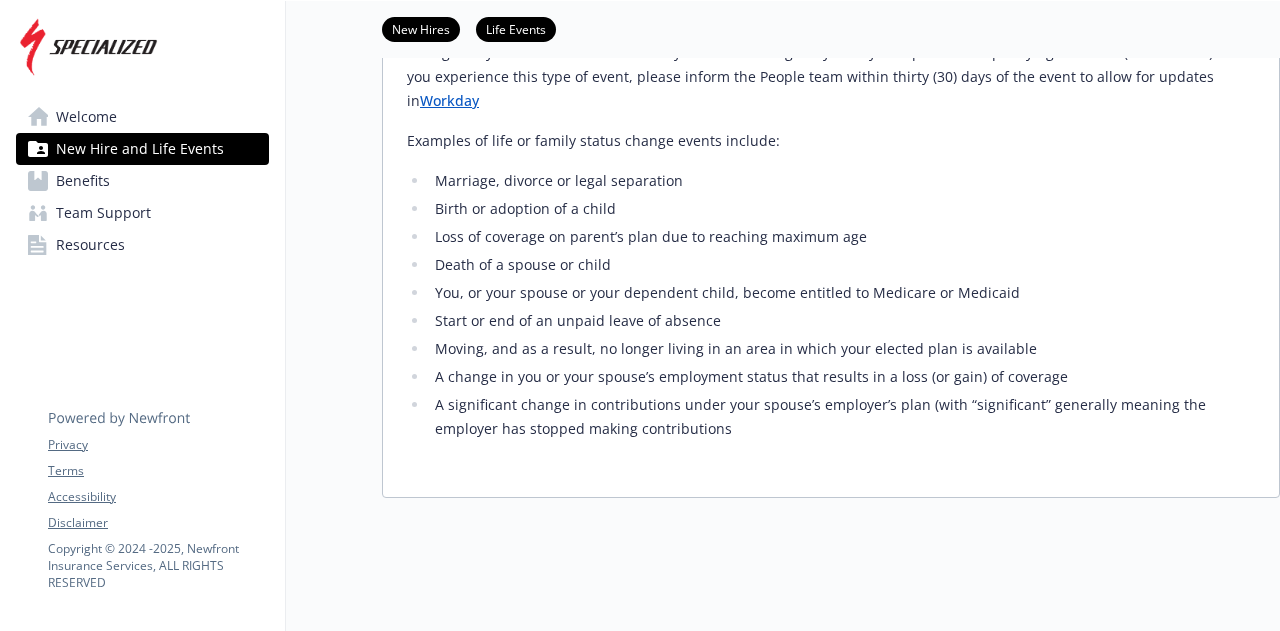 click on "Resources" at bounding box center [142, 245] 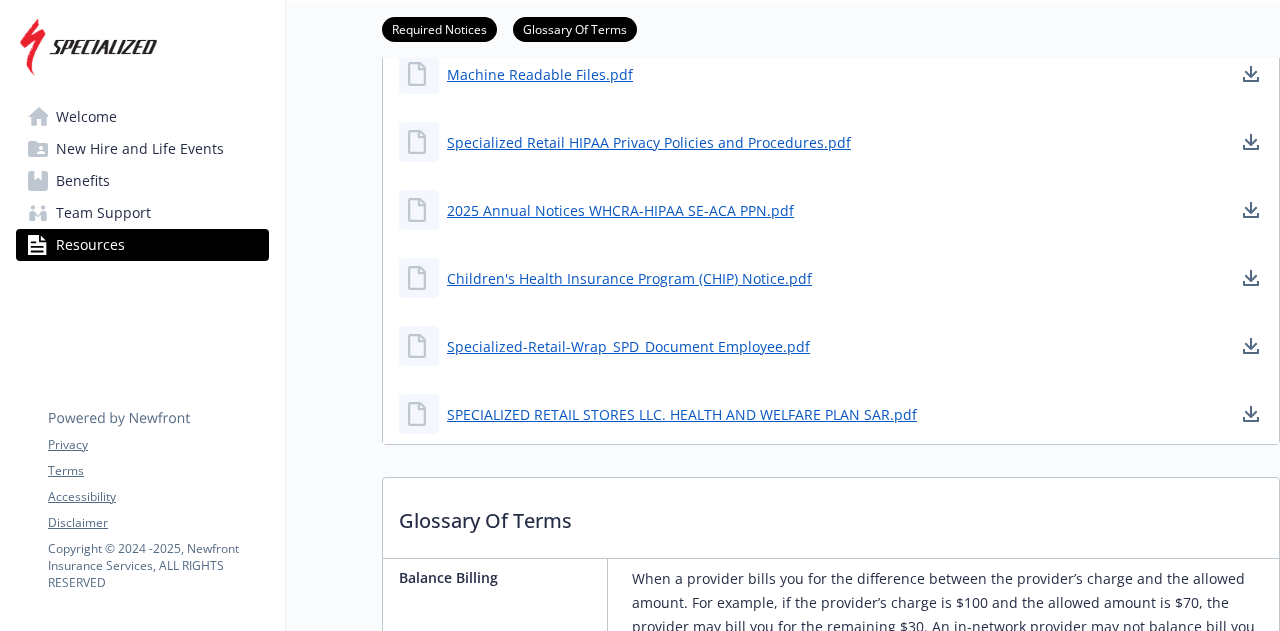 scroll, scrollTop: 440, scrollLeft: 0, axis: vertical 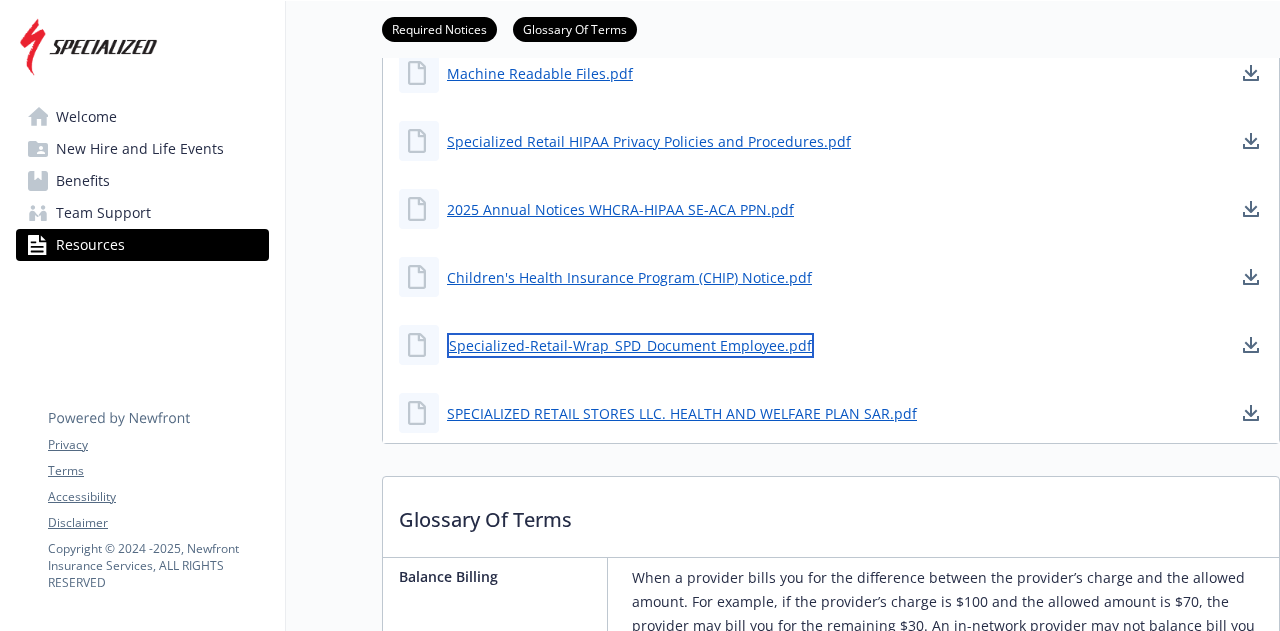 click on "Specialized-Retail-Wrap_SPD_Document Employee.pdf" at bounding box center (630, 345) 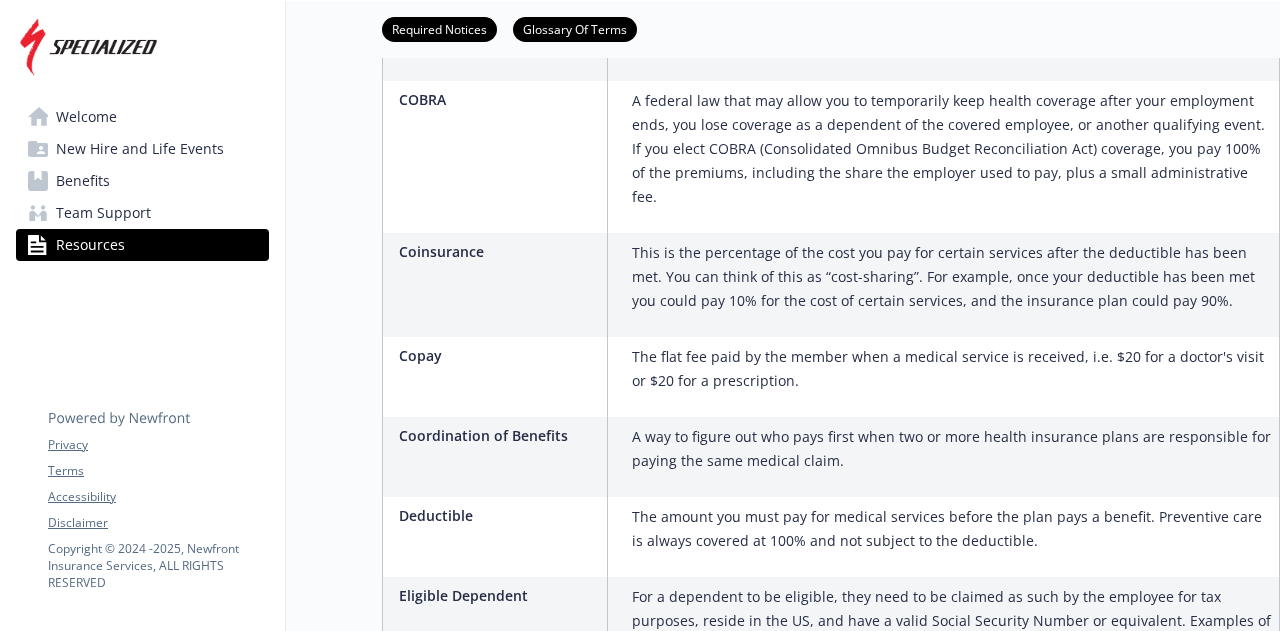 scroll, scrollTop: 937, scrollLeft: 0, axis: vertical 